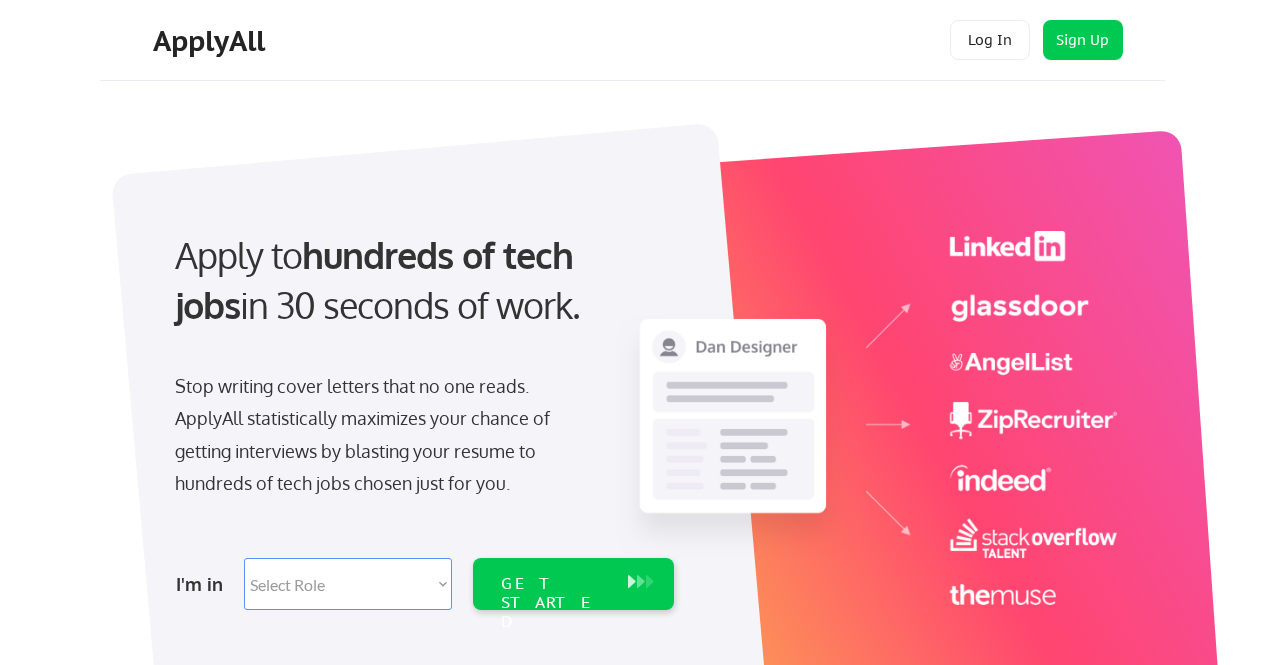 scroll, scrollTop: 0, scrollLeft: 0, axis: both 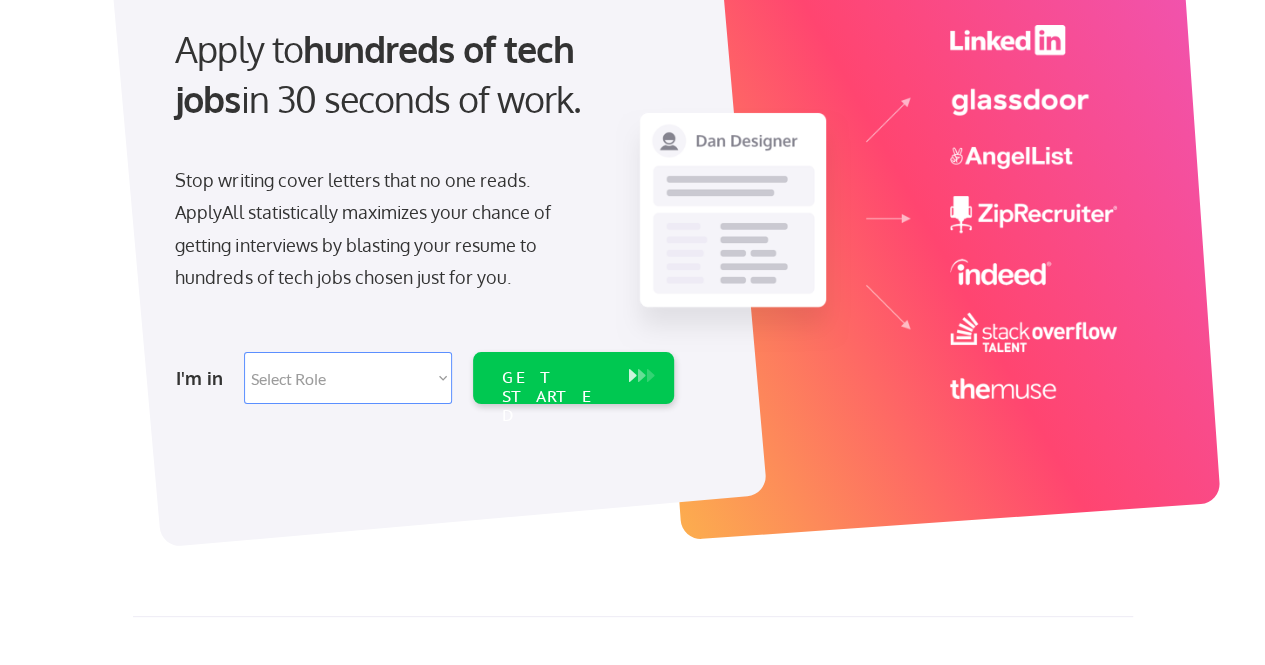 click on "I'm in Select Role Software Engineering Product Management Customer Success Sales UI/UX/Product Design Technical Project/Program Mgmt Marketing & Growth Data HR/Recruiting IT/Cybersecurity Tech Finance/Ops/Strategy Customer Support GET STARTED" at bounding box center [422, 378] 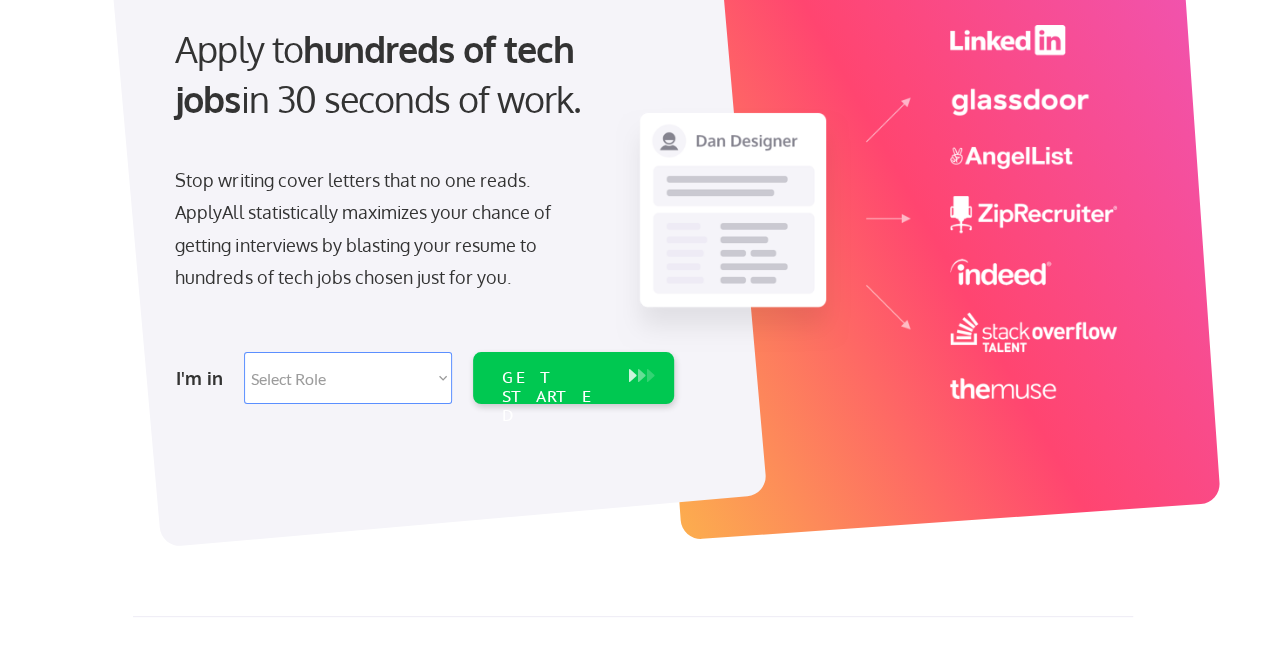 click on "Select Role Software Engineering Product Management Customer Success Sales UI/UX/Product Design Technical Project/Program Mgmt Marketing & Growth Data HR/Recruiting IT/Cybersecurity Tech Finance/Ops/Strategy Customer Support" at bounding box center [348, 378] 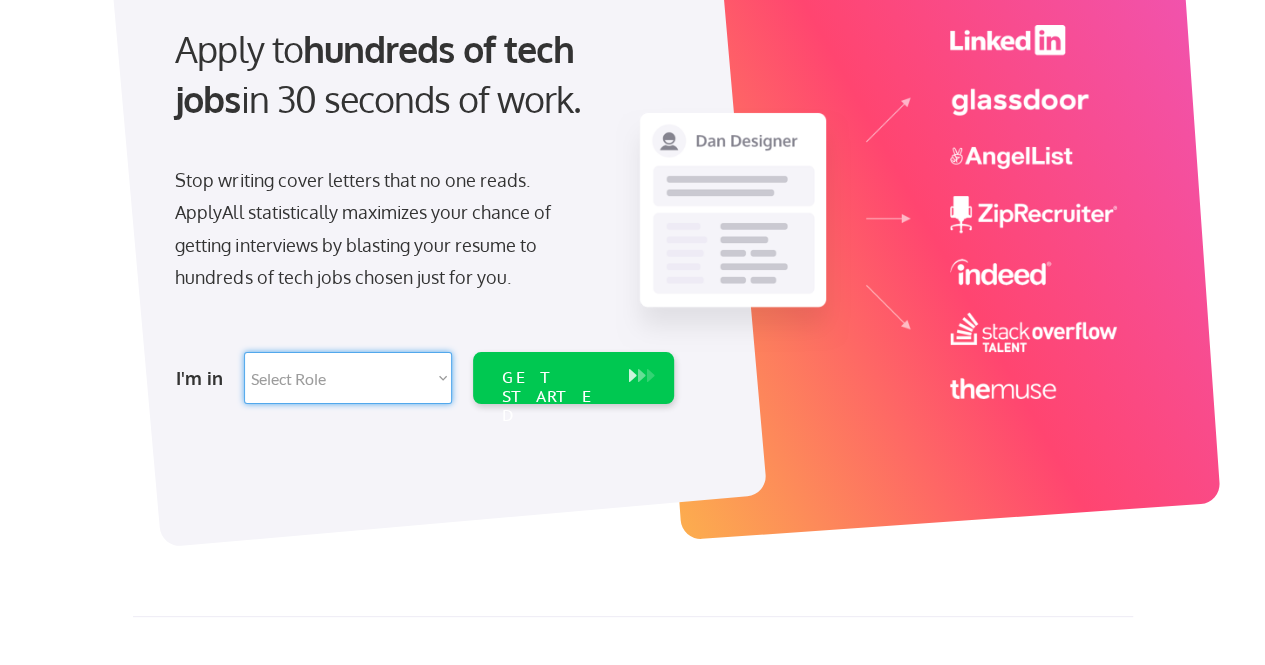 select on ""sales"" 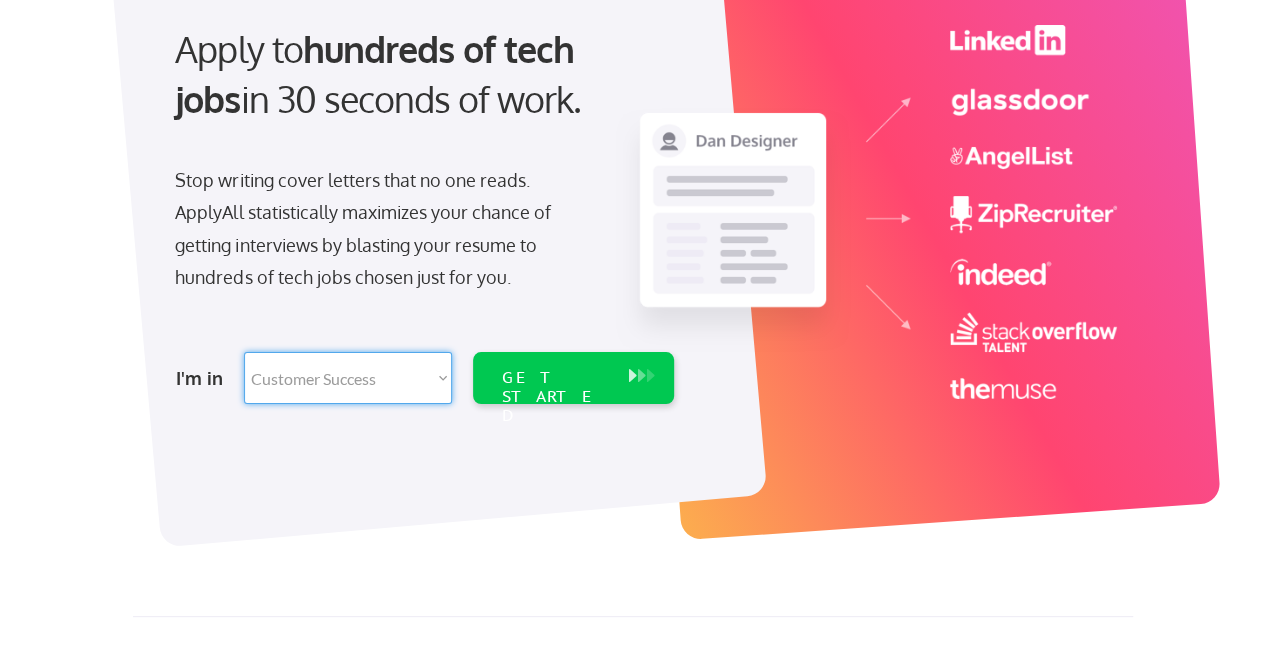 click on "Select Role Software Engineering Product Management Customer Success Sales UI/UX/Product Design Technical Project/Program Mgmt Marketing & Growth Data HR/Recruiting IT/Cybersecurity Tech Finance/Ops/Strategy Customer Support" at bounding box center (348, 378) 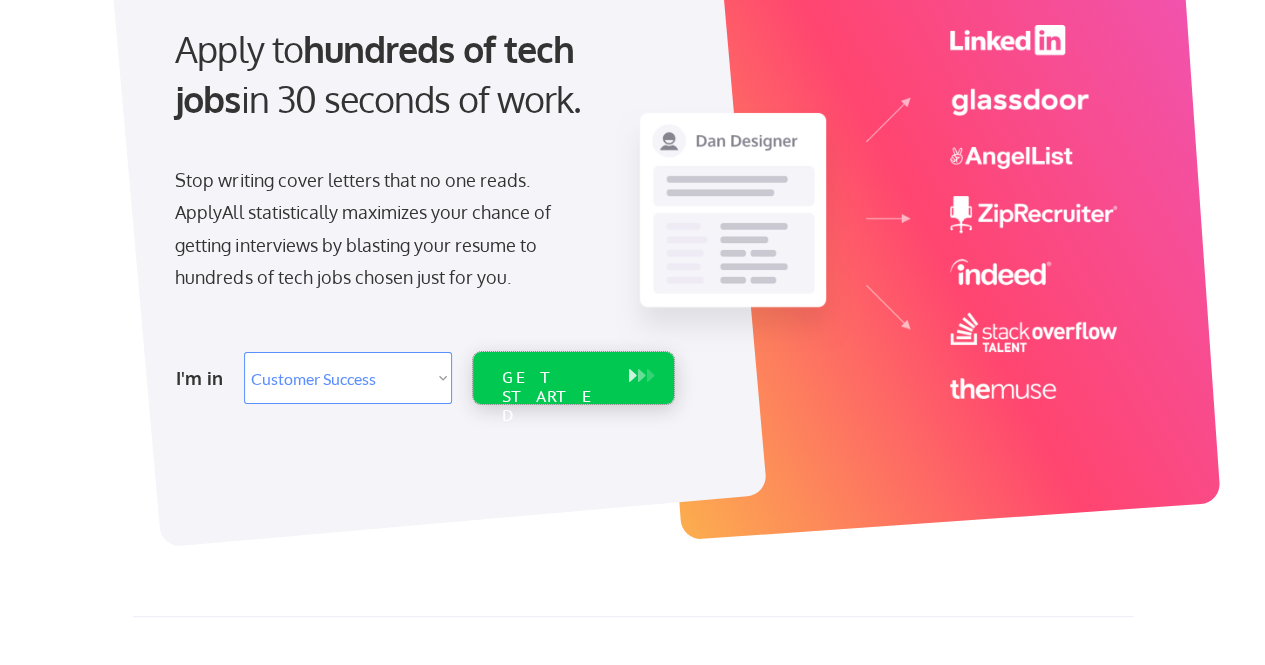 click on "GET STARTED" at bounding box center (554, 378) 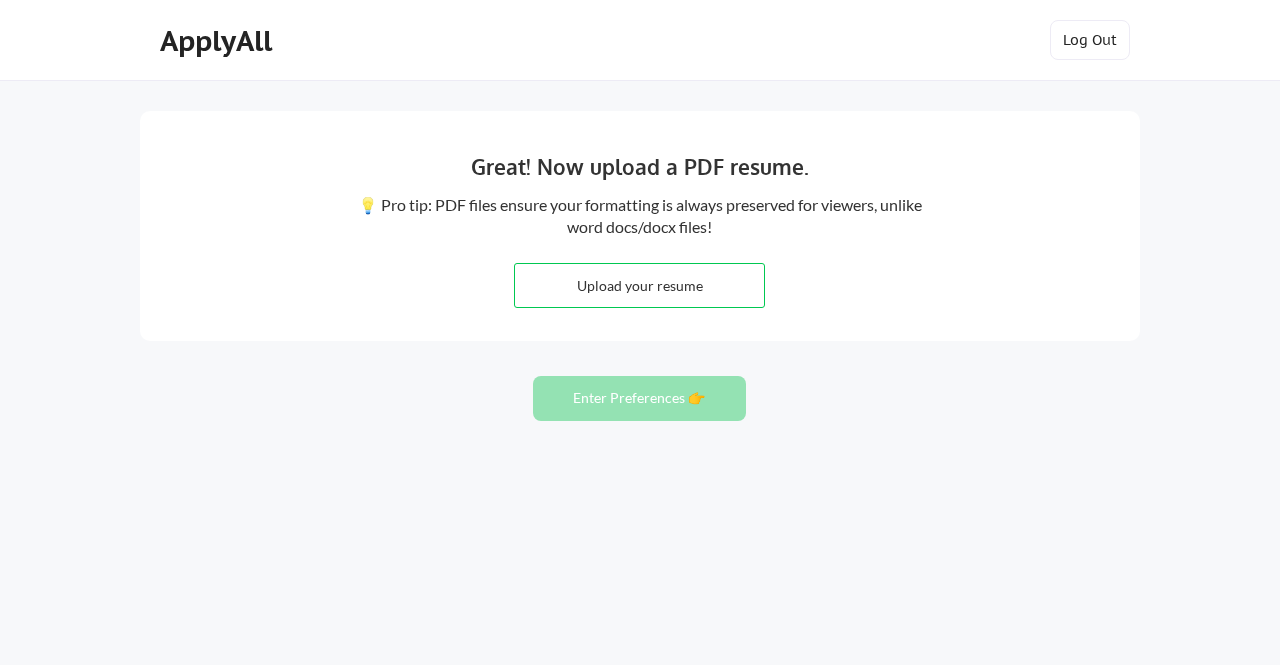 scroll, scrollTop: 0, scrollLeft: 0, axis: both 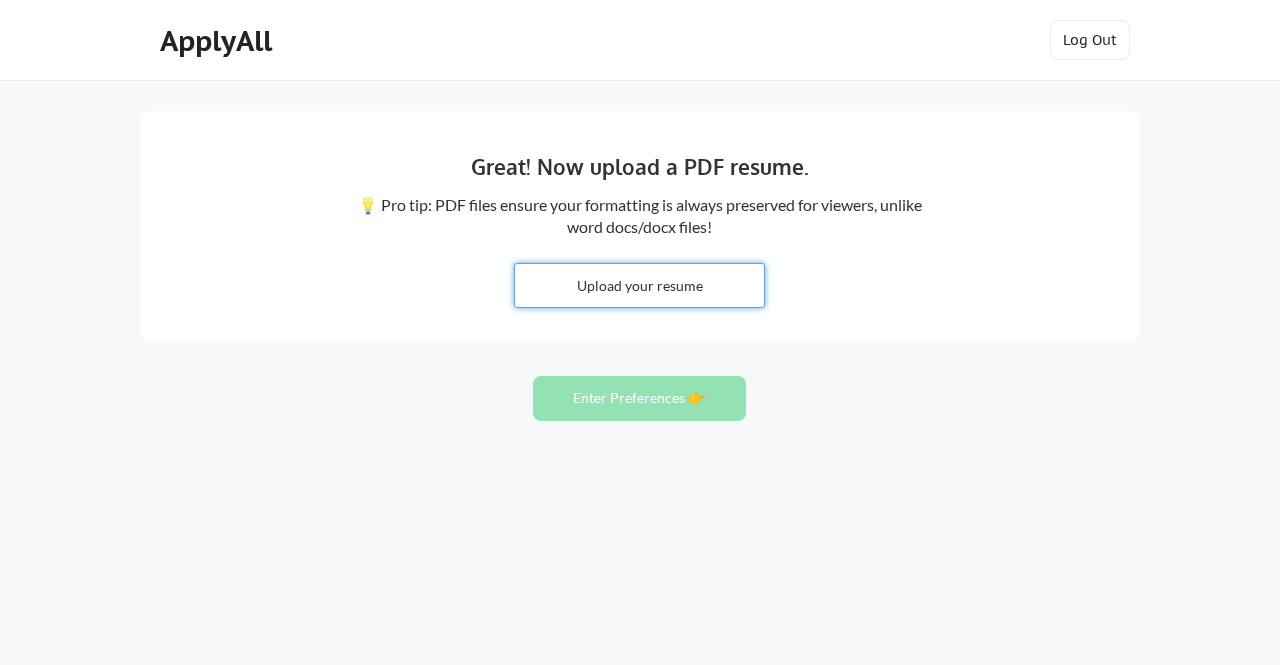 type on "C:\fakepath\[FIRST] [LAST].pdf" 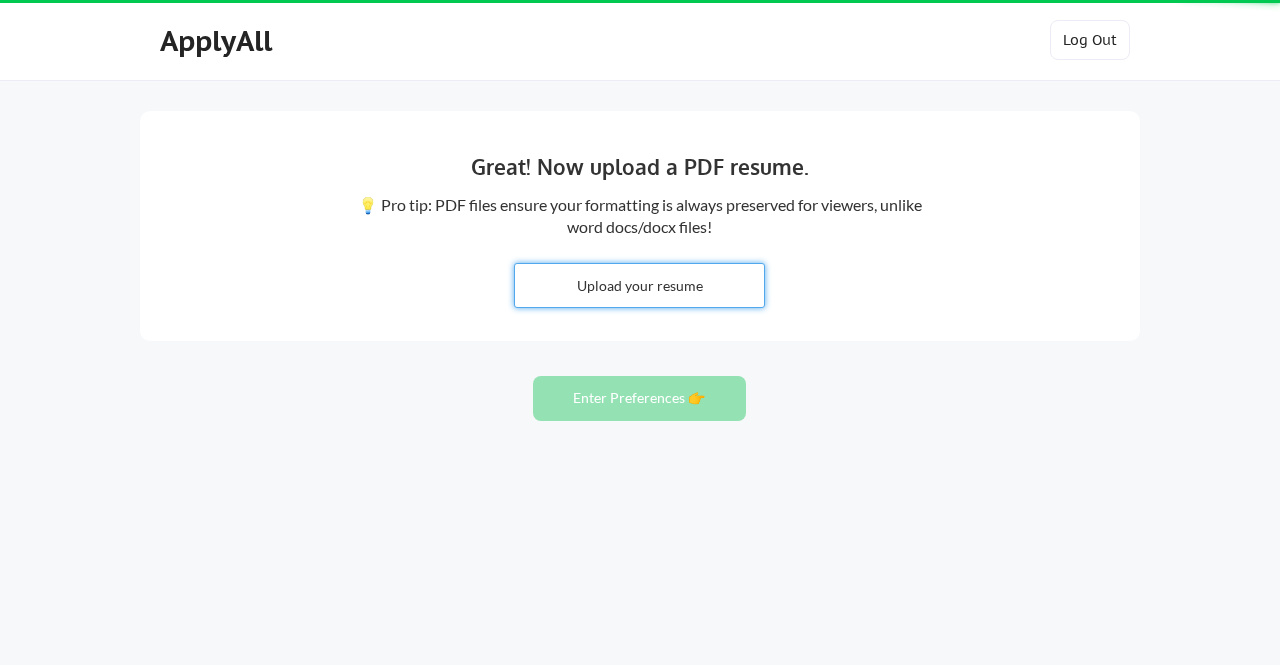 type 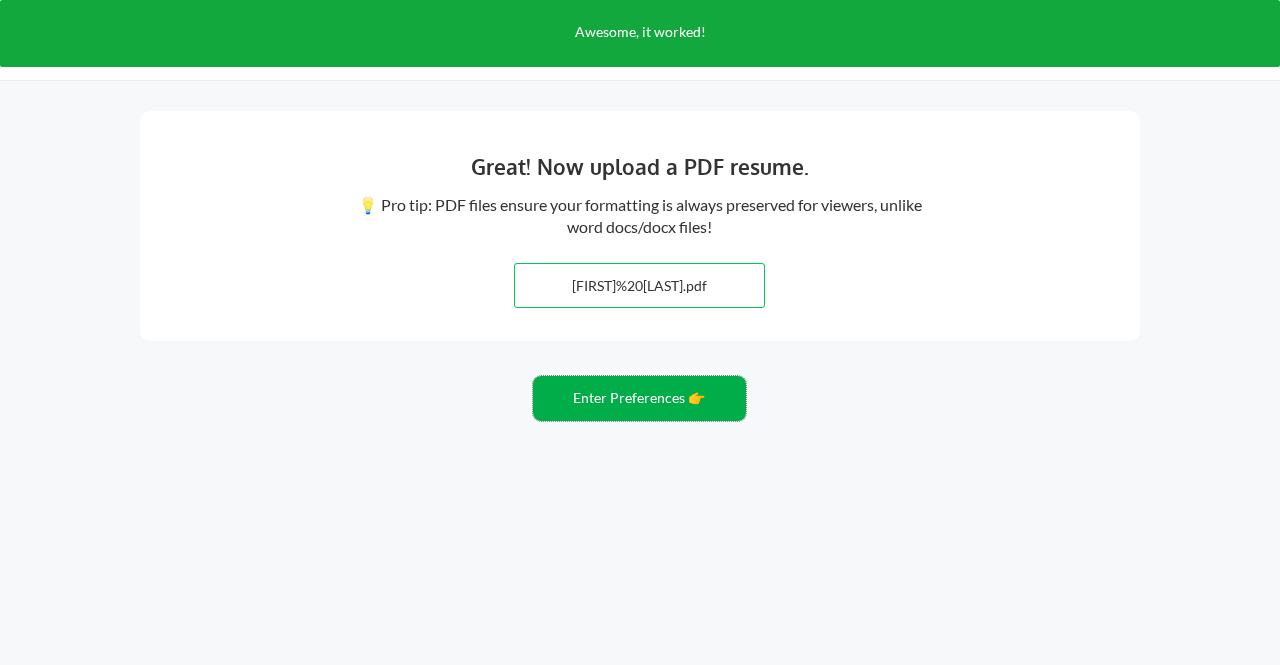 click on "Enter Preferences  👉" at bounding box center [639, 398] 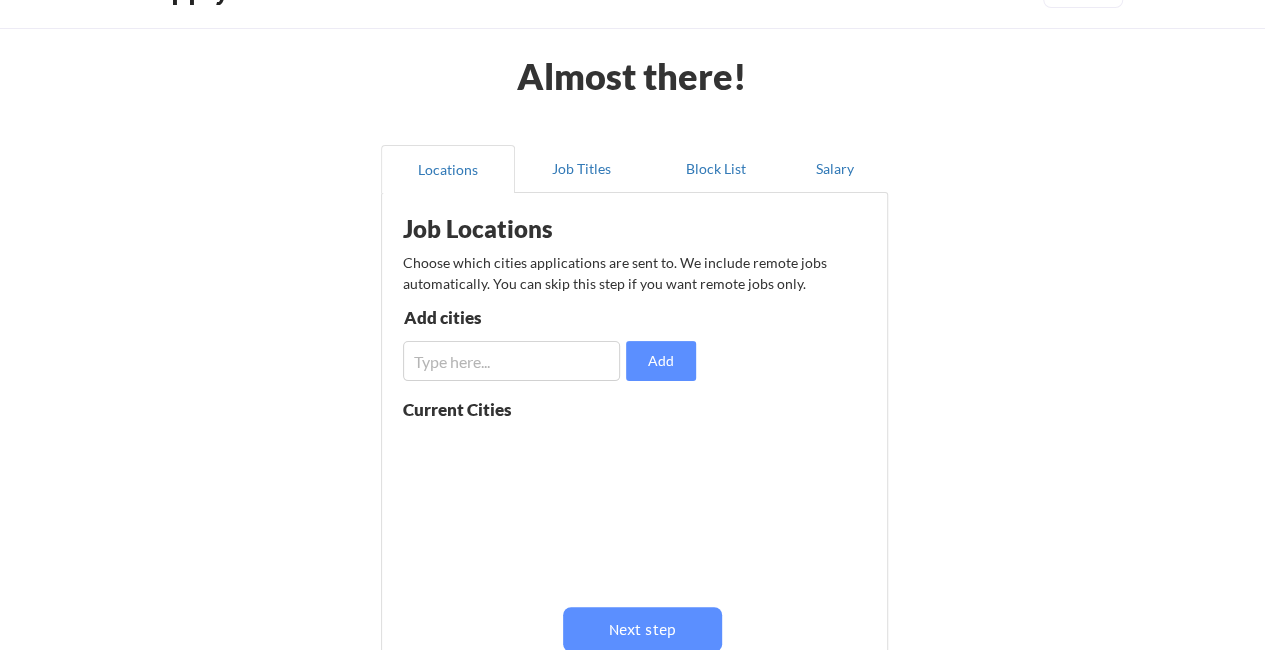 scroll, scrollTop: 0, scrollLeft: 0, axis: both 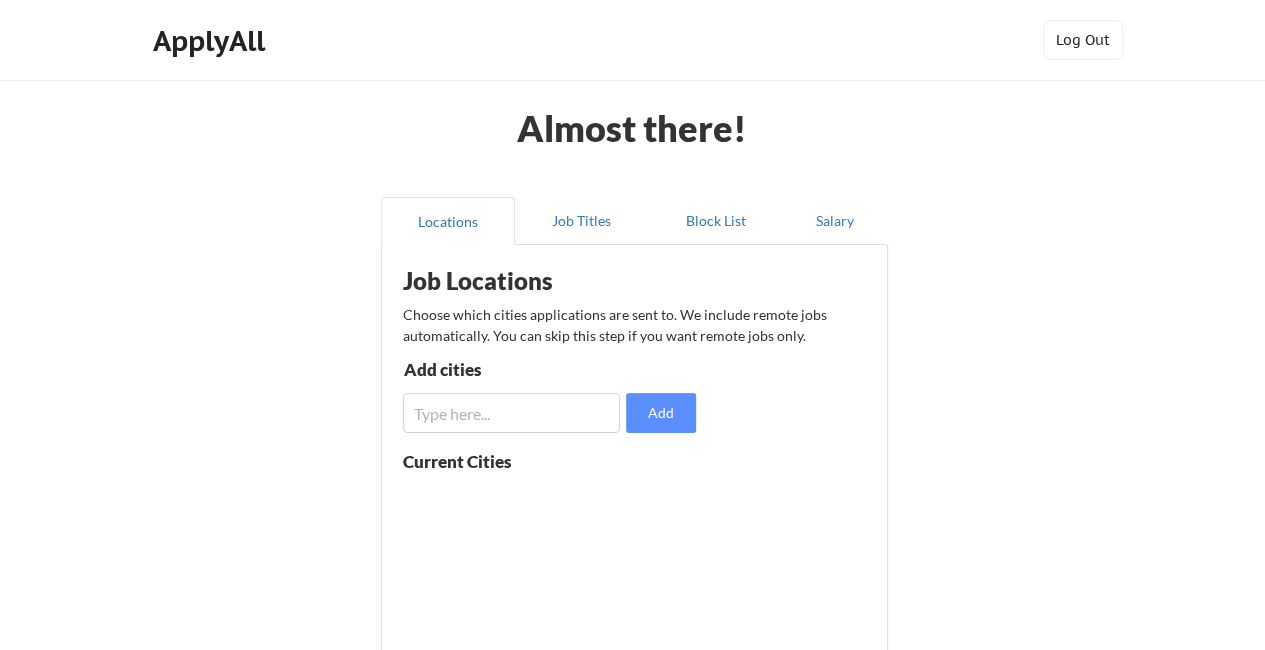 click at bounding box center [512, 413] 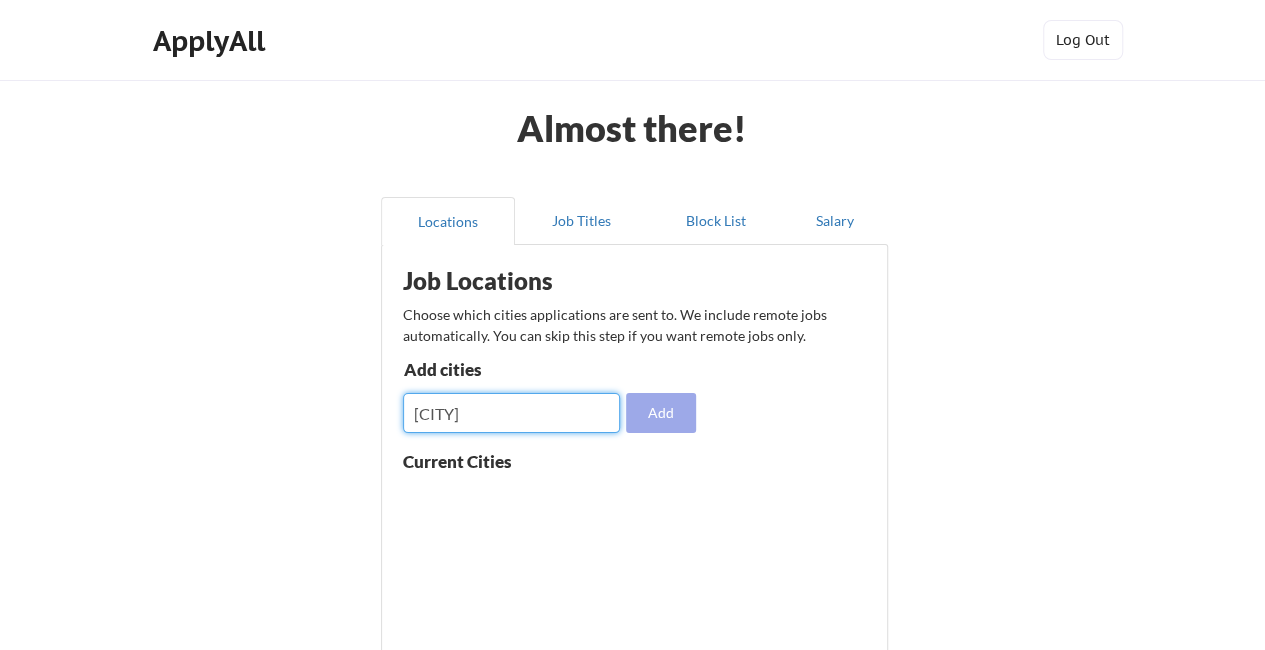 type on "raleigh" 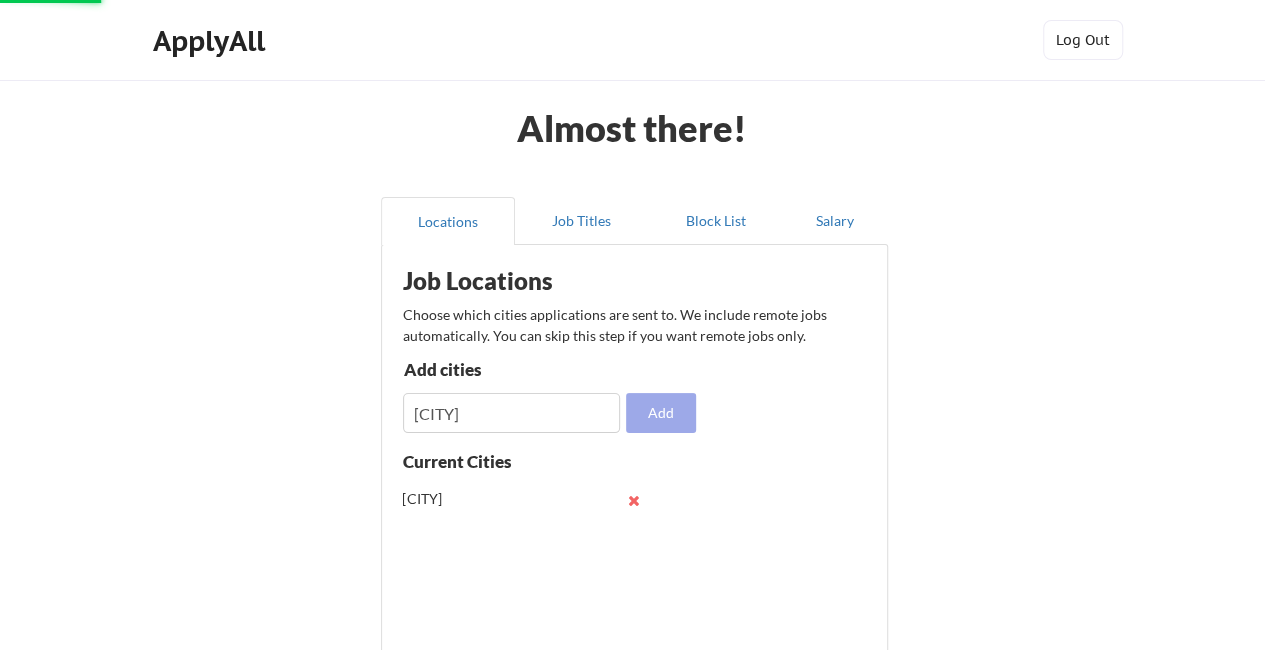 type 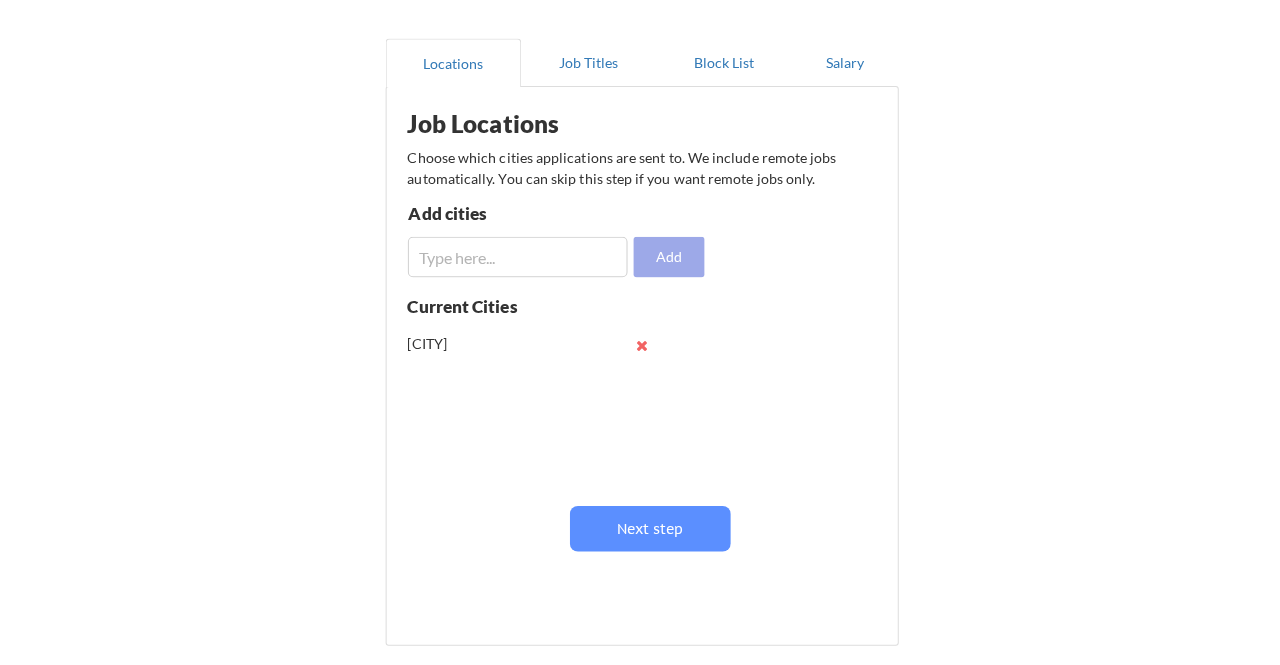 scroll, scrollTop: 165, scrollLeft: 0, axis: vertical 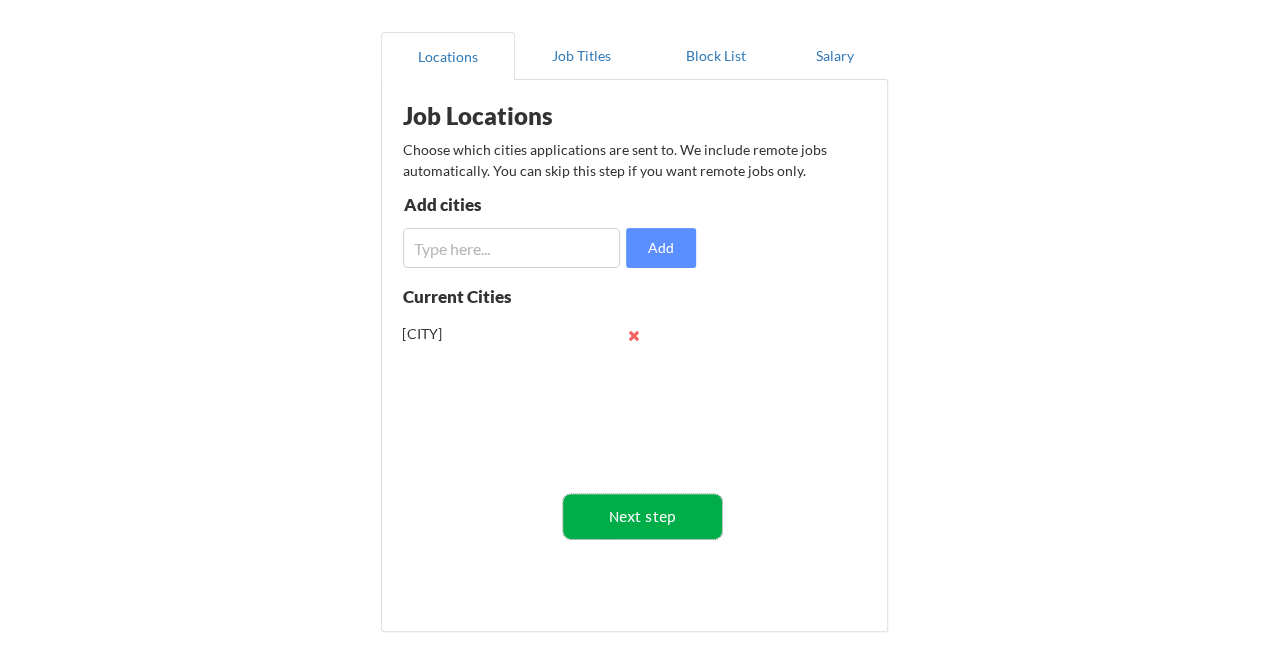 click on "Next step" at bounding box center (642, 516) 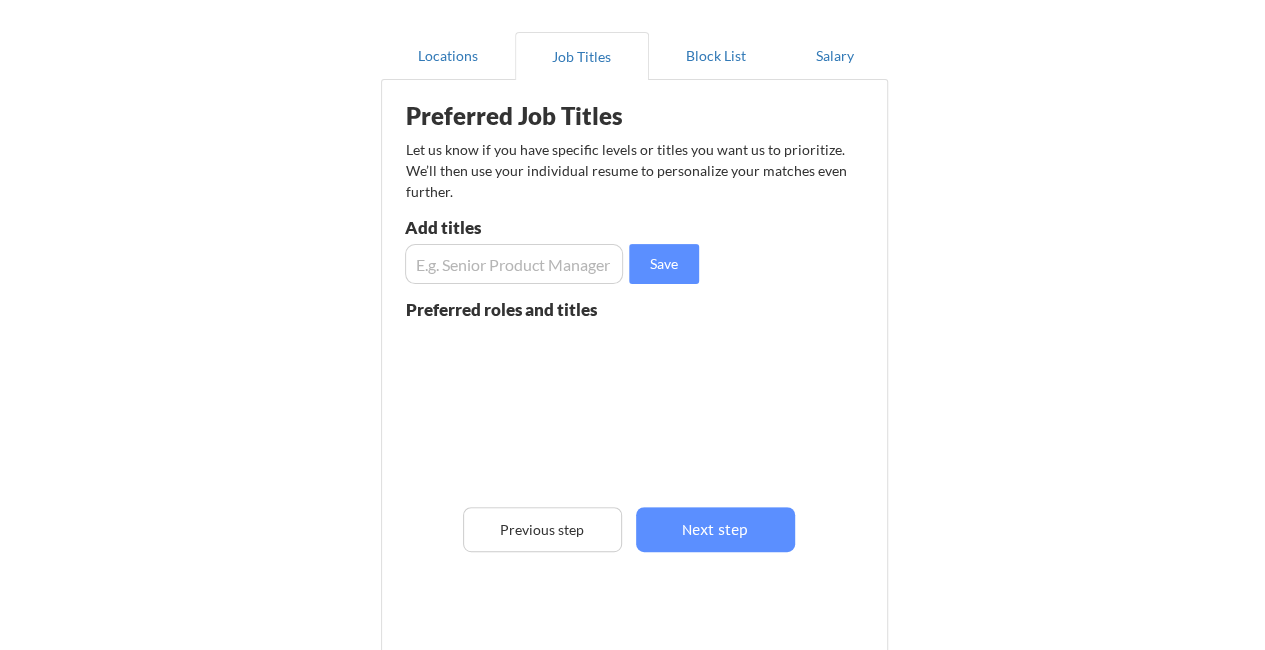 click at bounding box center [514, 264] 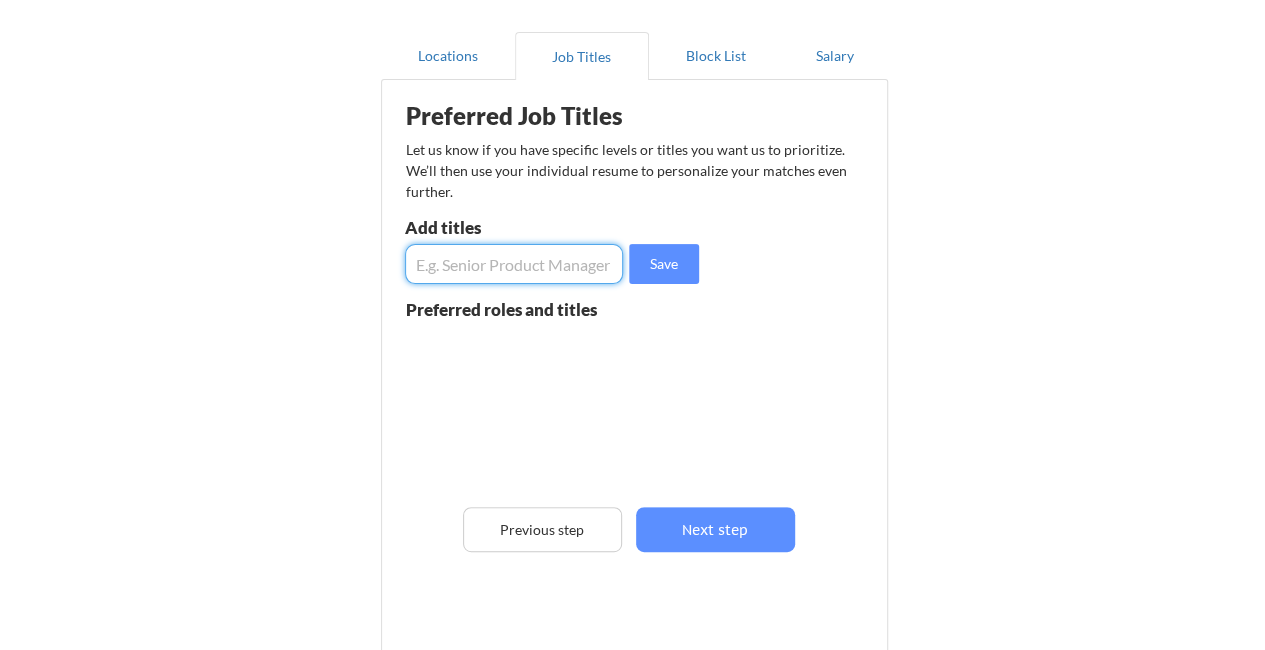 type on "c" 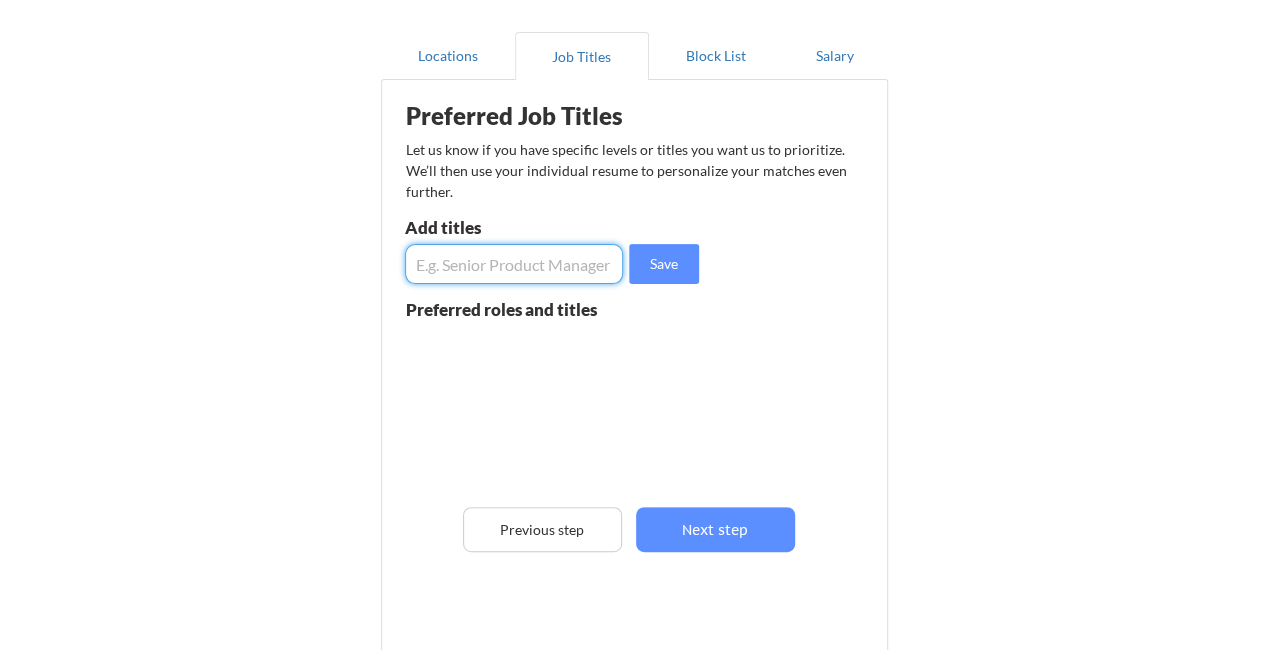 type on "c" 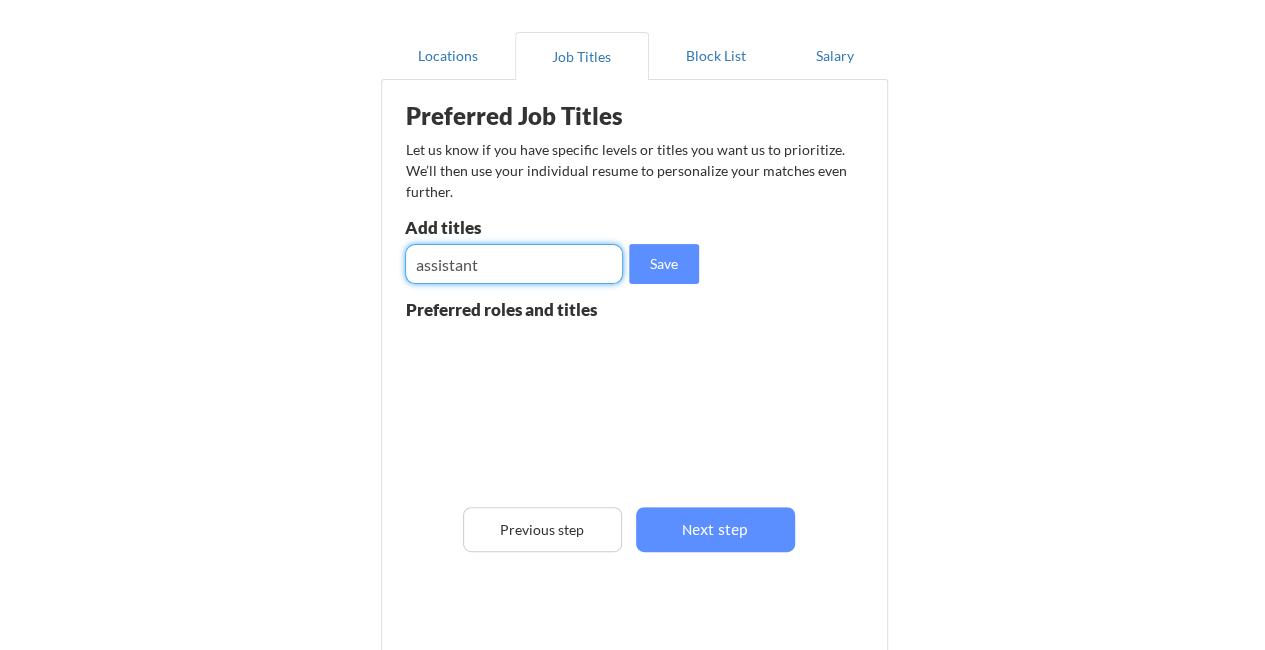 type on "assistant" 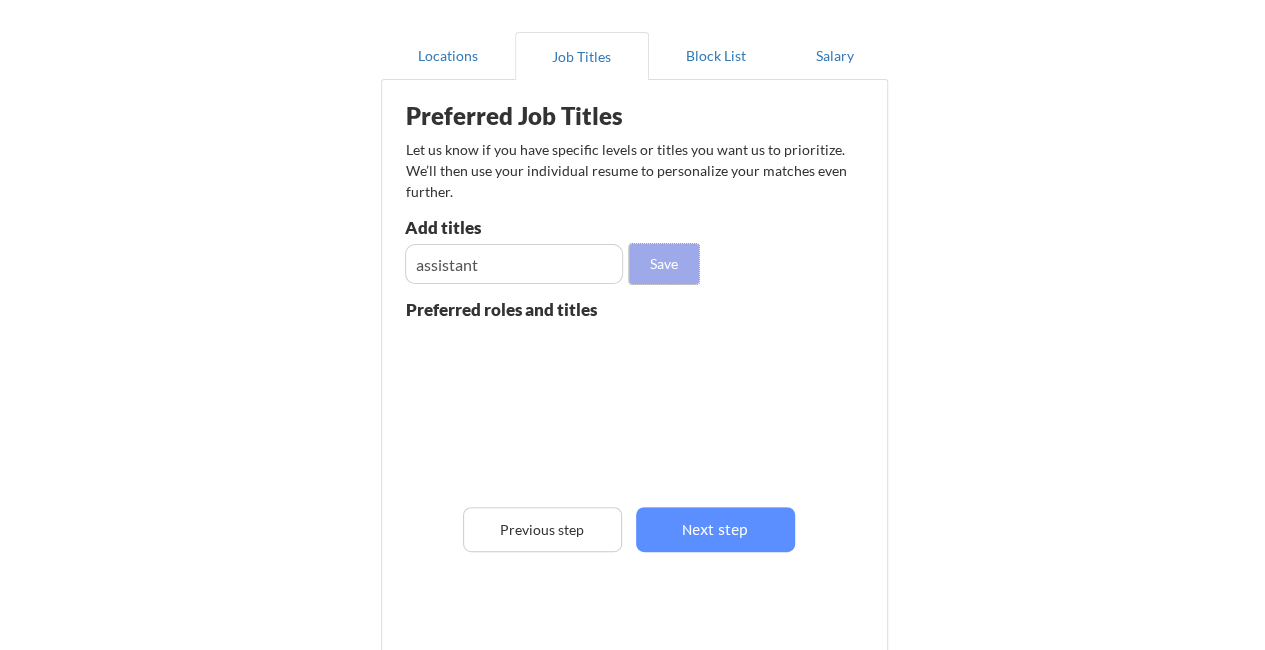 click on "Save" at bounding box center [664, 264] 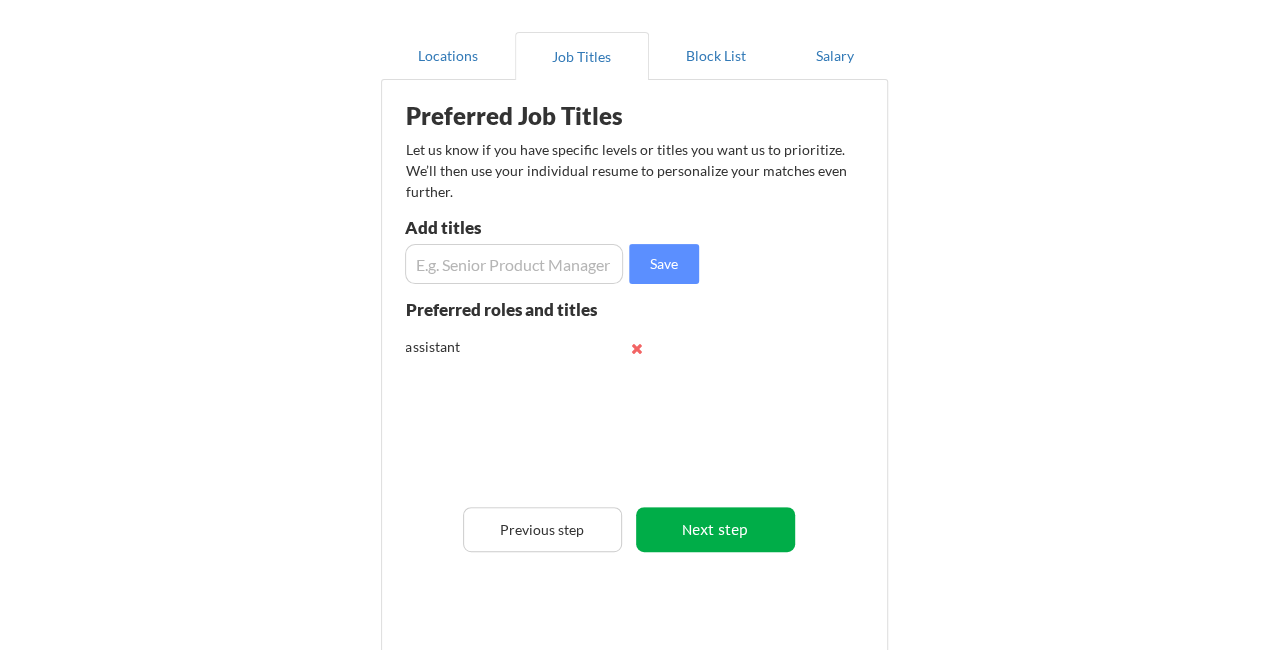 click on "Next step" at bounding box center [715, 529] 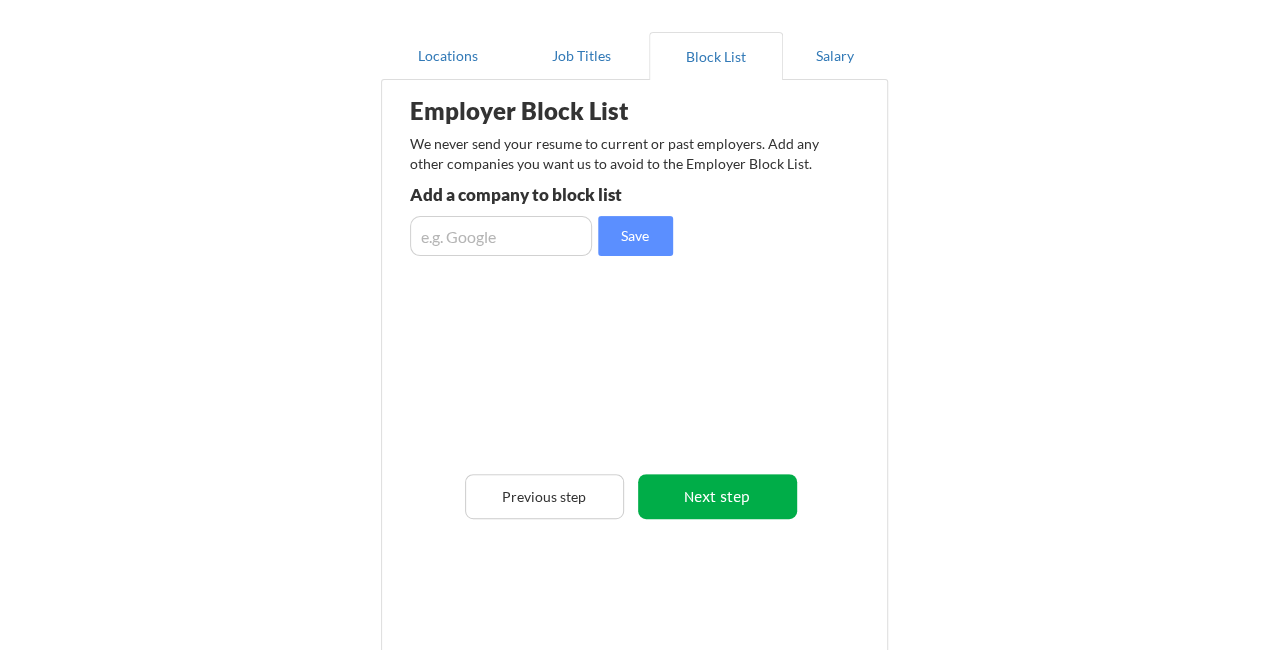 click on "Next step" at bounding box center [717, 496] 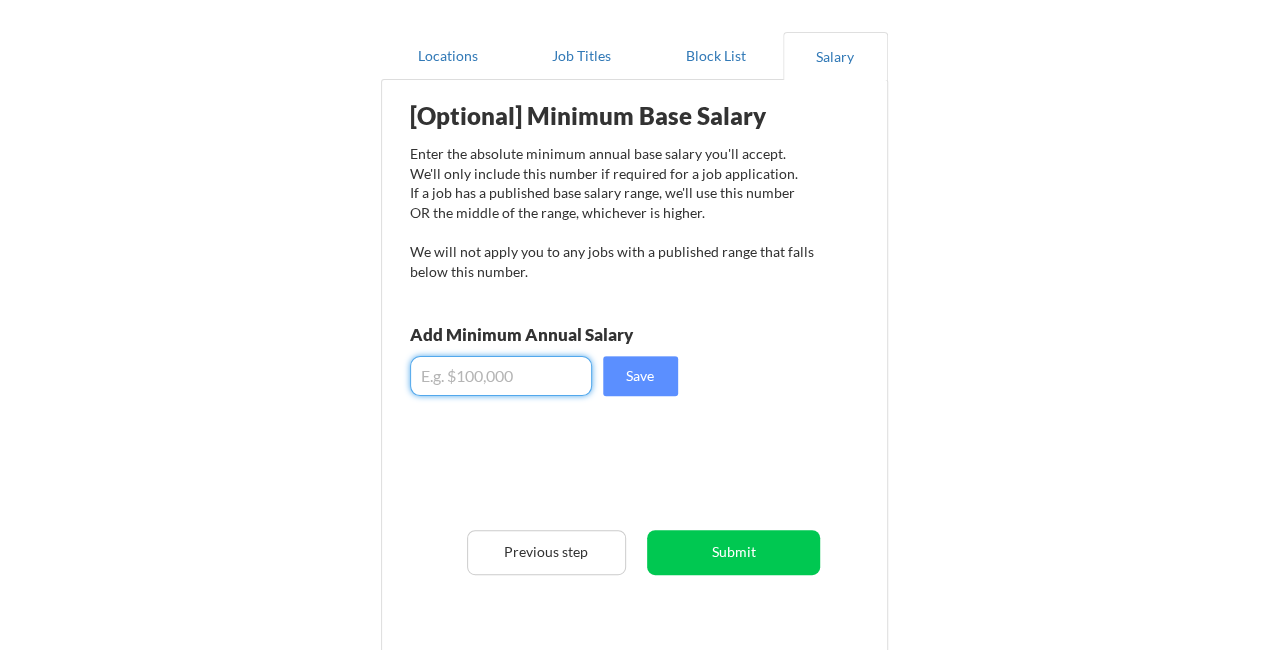 click at bounding box center [501, 376] 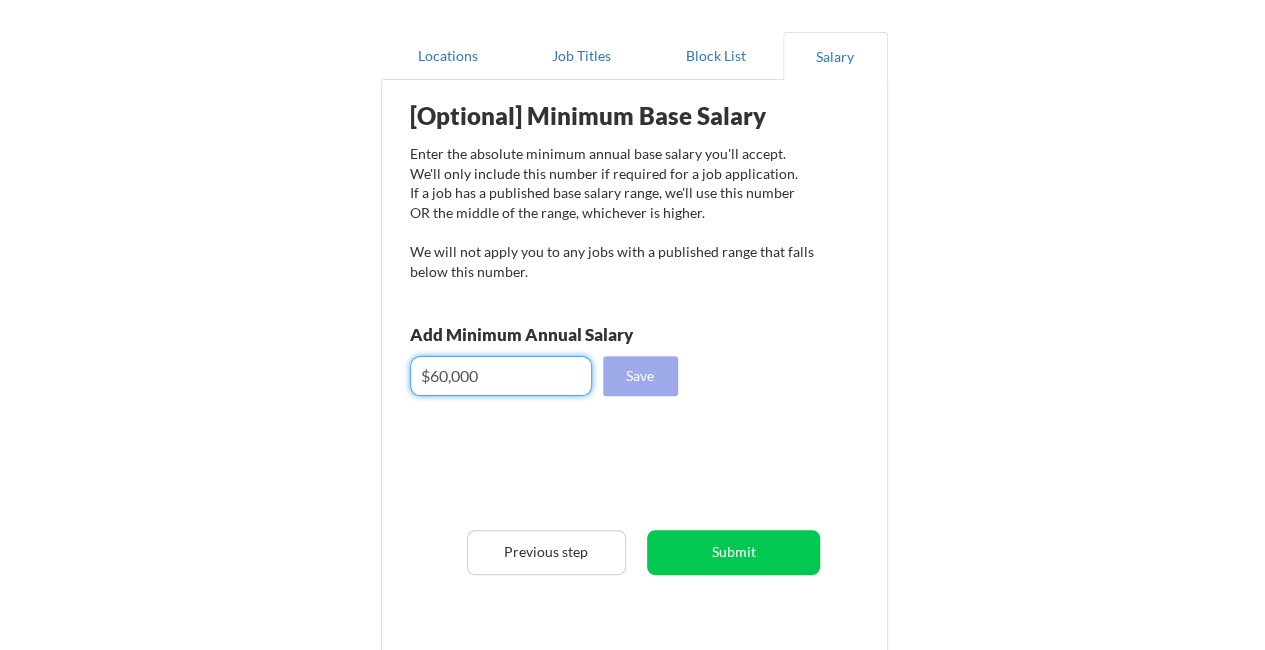 type on "$60,000" 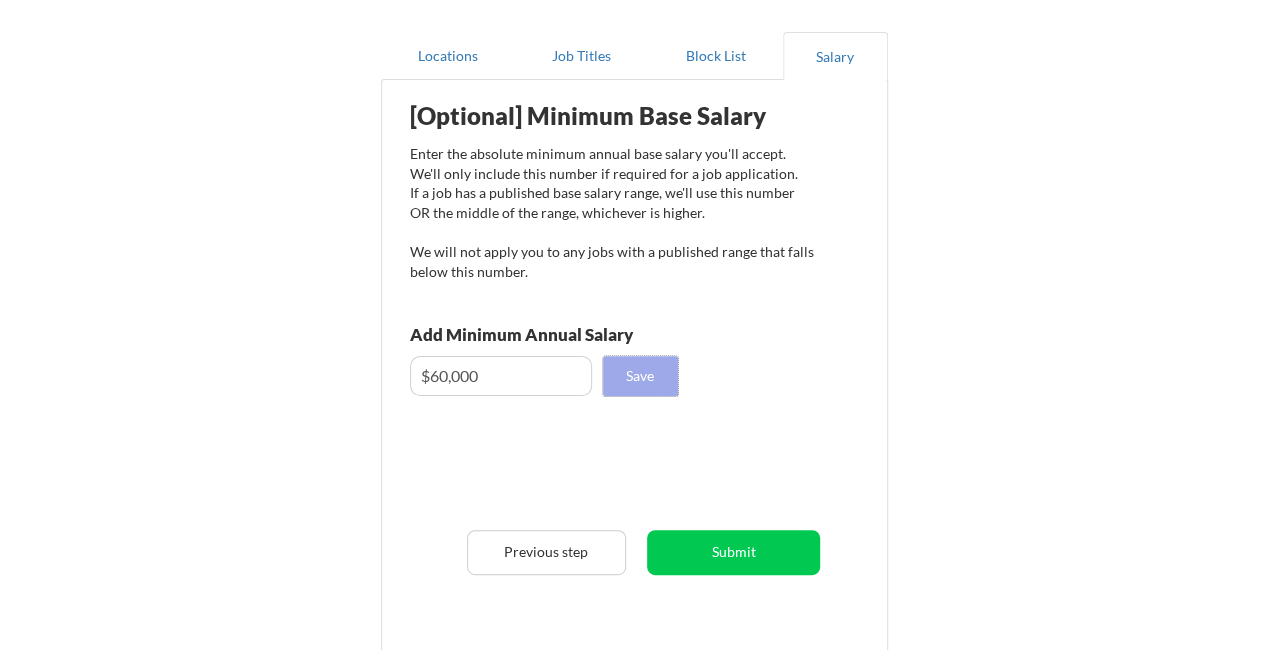 click on "Save" at bounding box center [640, 376] 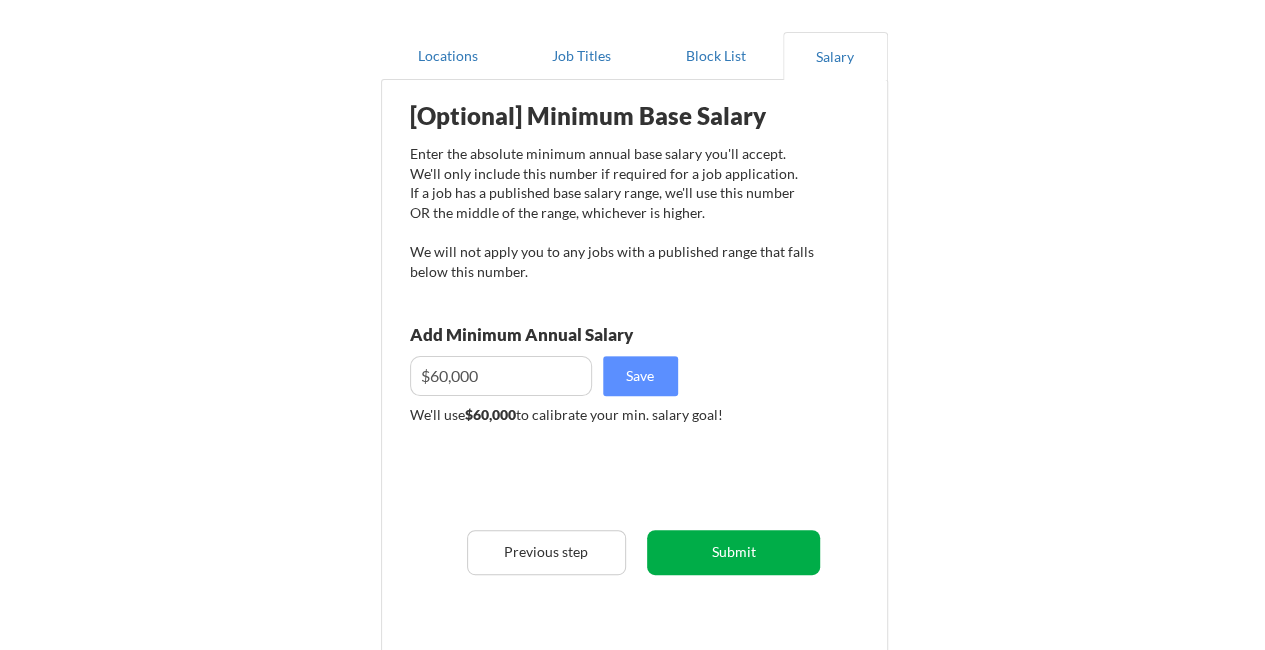 click on "Submit" at bounding box center [733, 552] 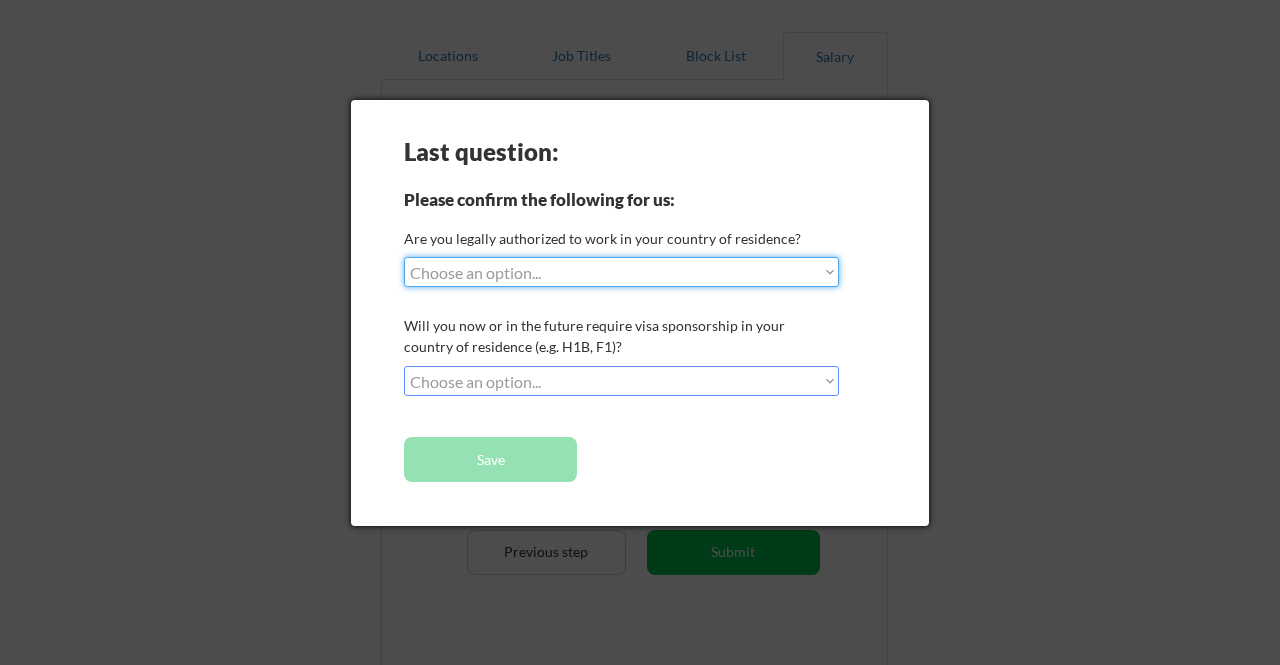 click on "Choose an option... Yes, I am a US Citizen Yes, I am a Canadian Citizen Yes, I am a US Green Card Holder Yes, I am an Other Permanent Resident Yes, I am here on a visa (H1B, OPT, etc.) No, I am not (yet) authorized" at bounding box center (621, 272) 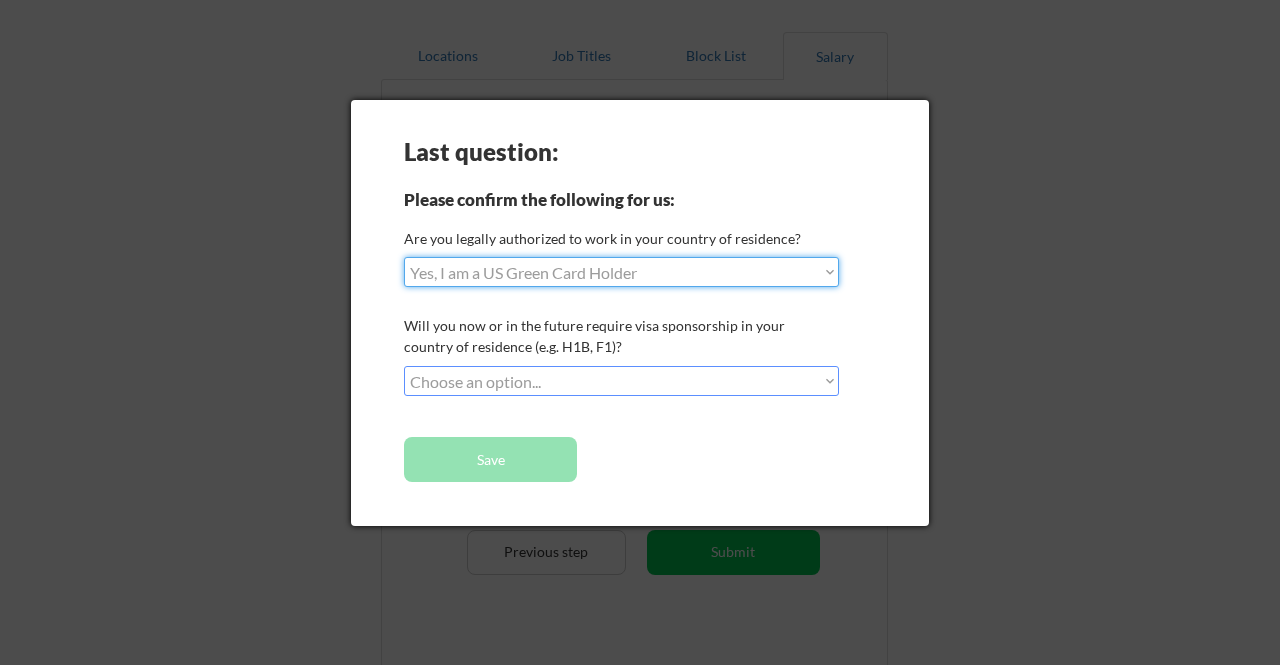 click on "Choose an option... Yes, I am a US Citizen Yes, I am a Canadian Citizen Yes, I am a US Green Card Holder Yes, I am an Other Permanent Resident Yes, I am here on a visa (H1B, OPT, etc.) No, I am not (yet) authorized" at bounding box center (621, 272) 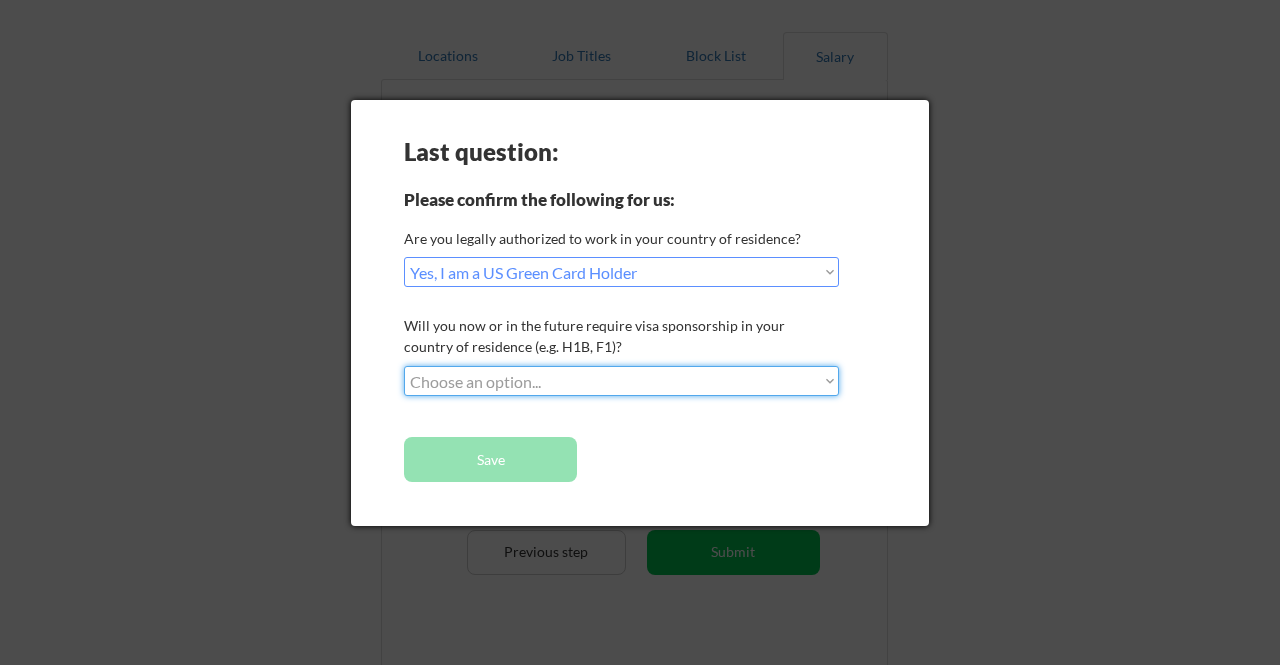 click on "Choose an option... No, I will not need sponsorship Yes, I will need sponsorship" at bounding box center (621, 381) 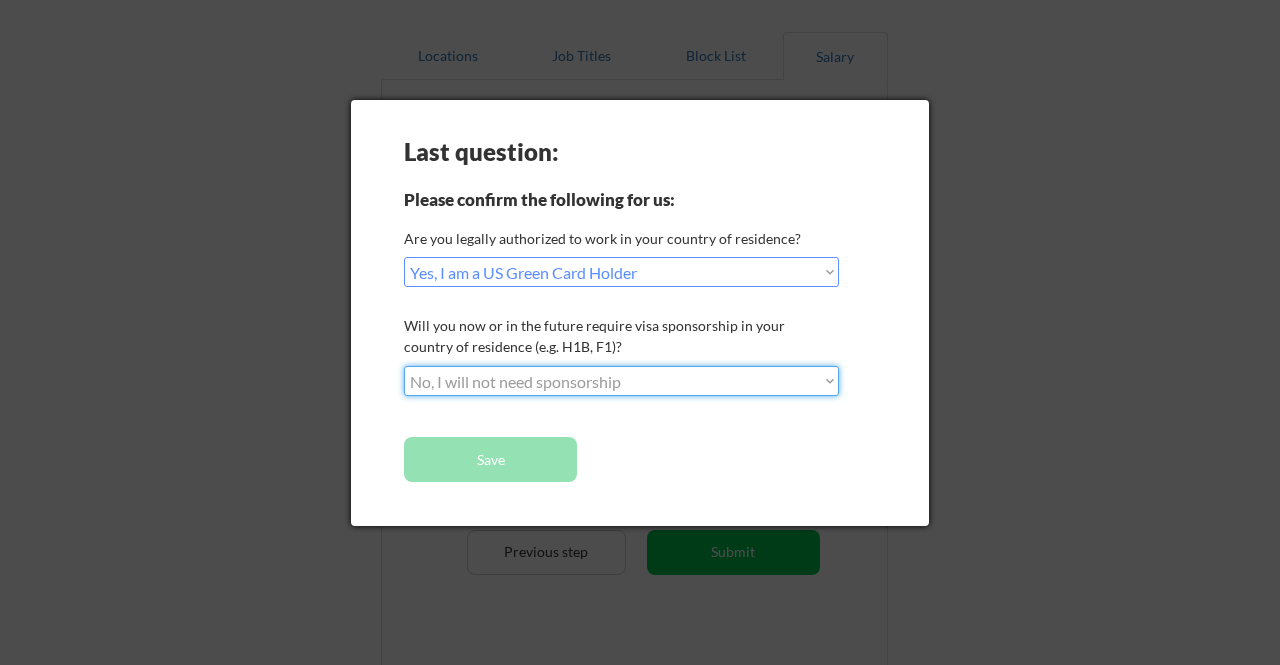 click on "Choose an option... No, I will not need sponsorship Yes, I will need sponsorship" at bounding box center (621, 381) 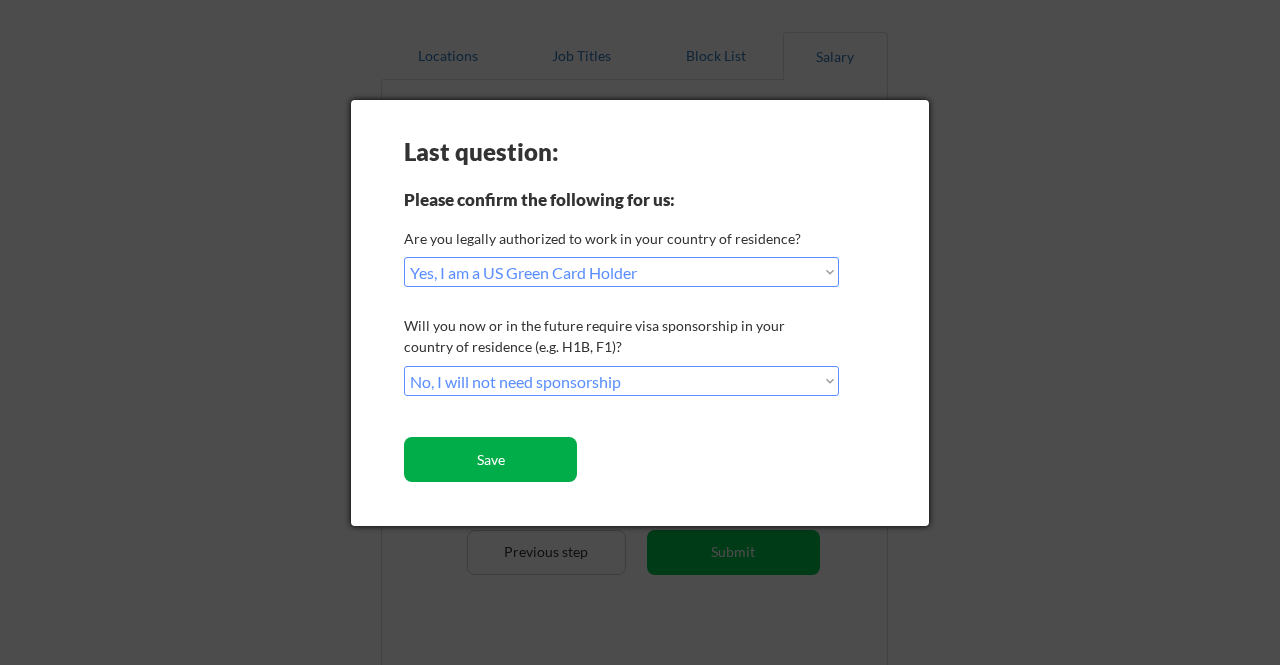 click on "Save" at bounding box center [490, 459] 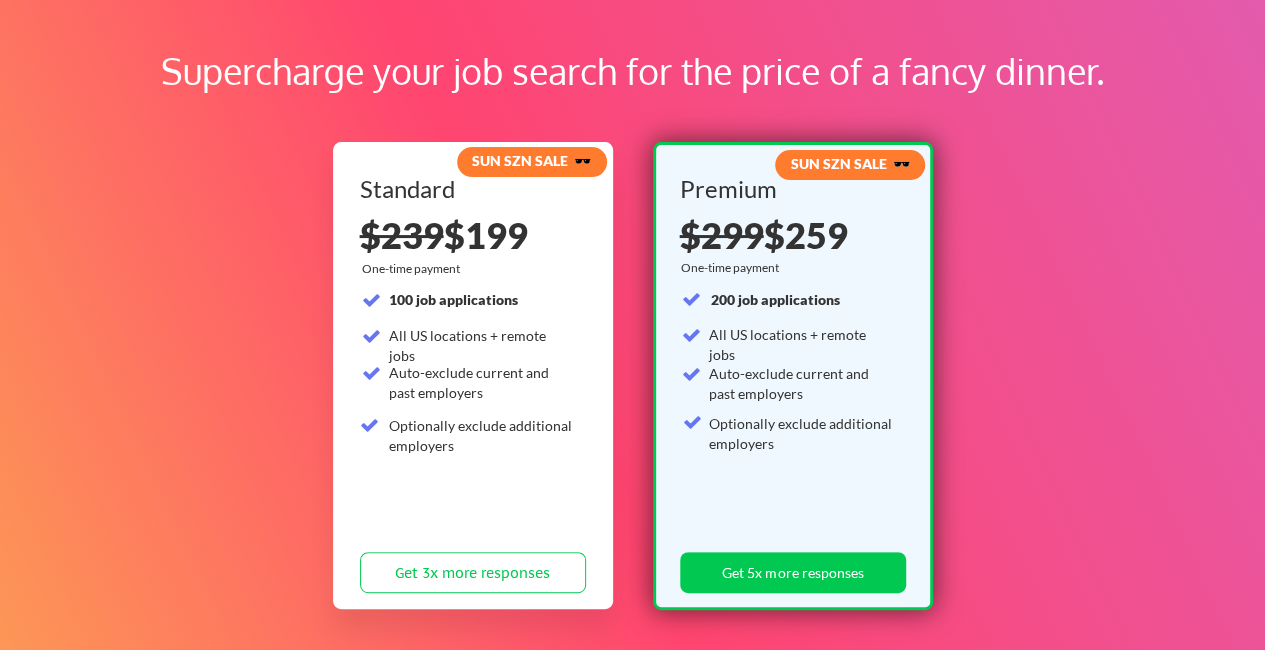 scroll, scrollTop: 0, scrollLeft: 0, axis: both 